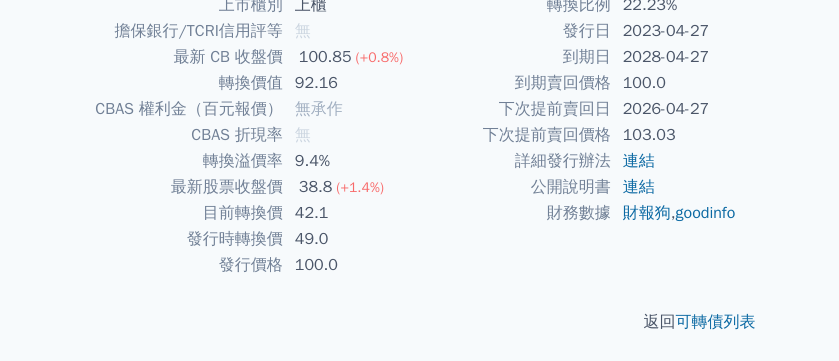scroll, scrollTop: 564, scrollLeft: 0, axis: vertical 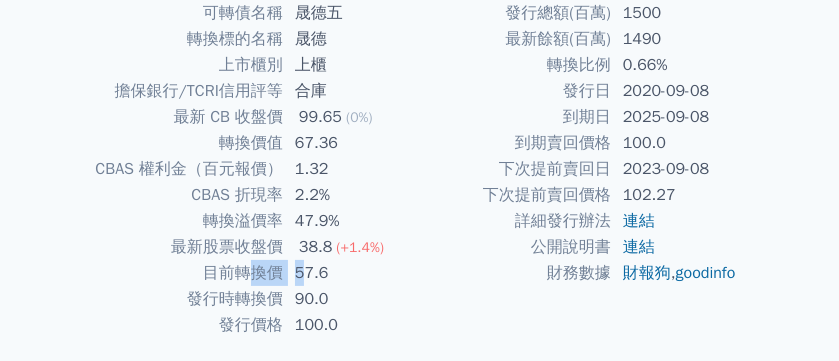 drag, startPoint x: 246, startPoint y: 268, endPoint x: 307, endPoint y: 276, distance: 61.522354 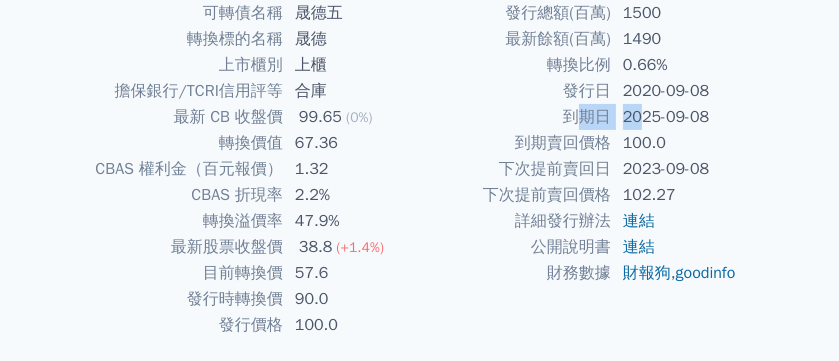 drag, startPoint x: 580, startPoint y: 121, endPoint x: 641, endPoint y: 121, distance: 61 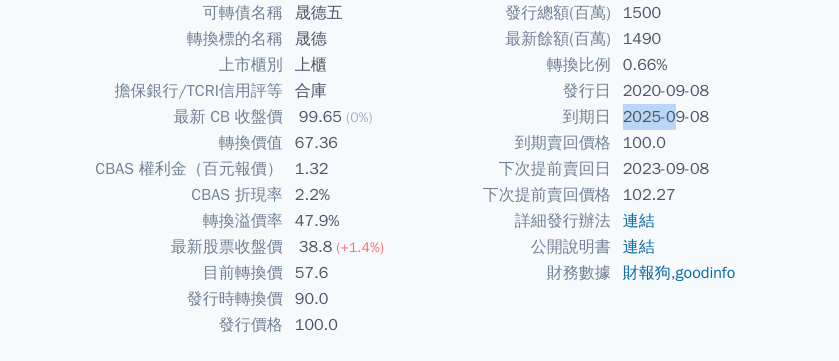 drag, startPoint x: 672, startPoint y: 115, endPoint x: 623, endPoint y: 121, distance: 49.365982 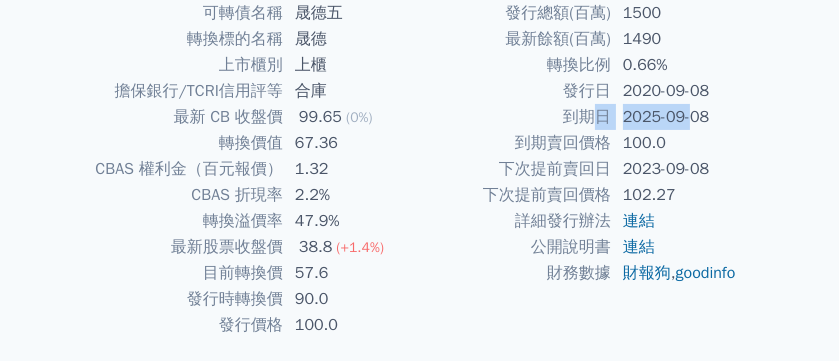 drag, startPoint x: 594, startPoint y: 121, endPoint x: 691, endPoint y: 121, distance: 97 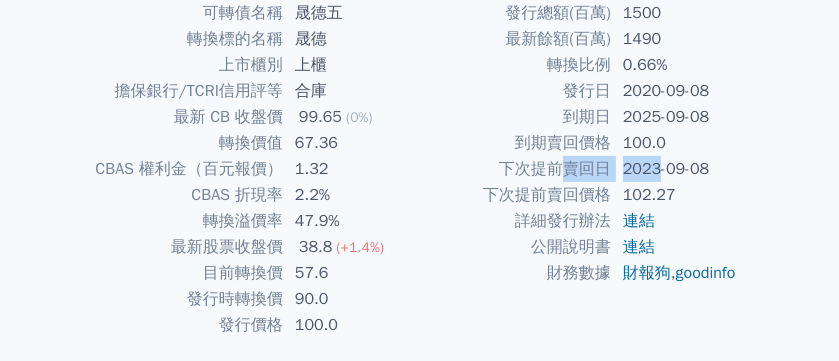 drag, startPoint x: 555, startPoint y: 172, endPoint x: 661, endPoint y: 170, distance: 106.01887 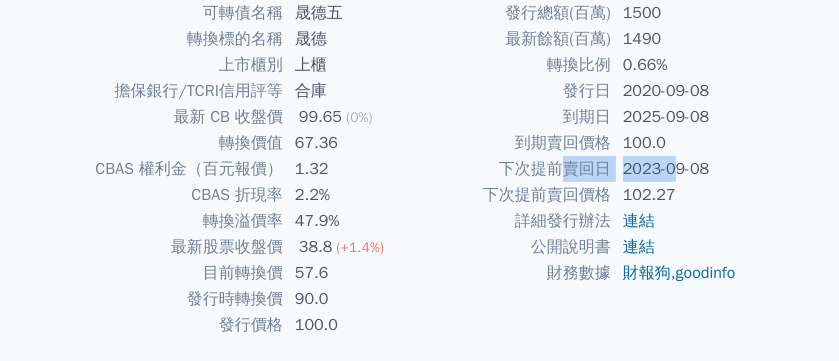 drag, startPoint x: 672, startPoint y: 171, endPoint x: 509, endPoint y: 171, distance: 163 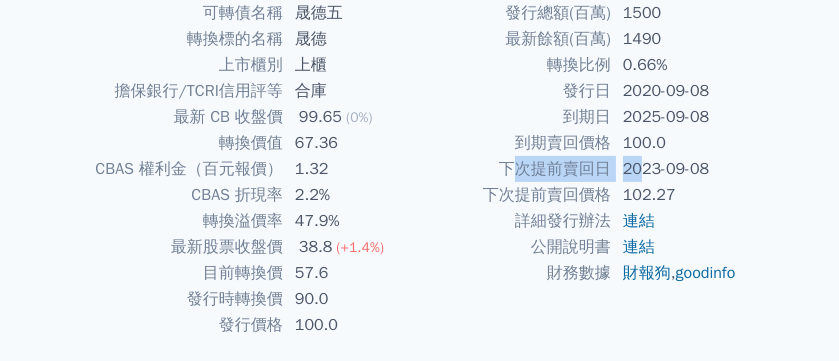 drag, startPoint x: 509, startPoint y: 171, endPoint x: 640, endPoint y: 176, distance: 131.09538 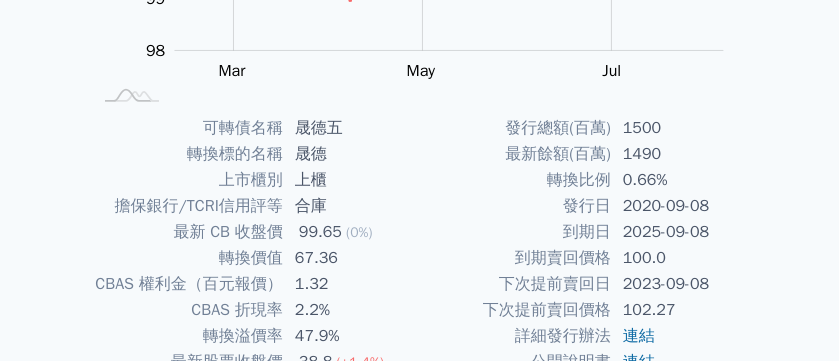 scroll, scrollTop: 364, scrollLeft: 0, axis: vertical 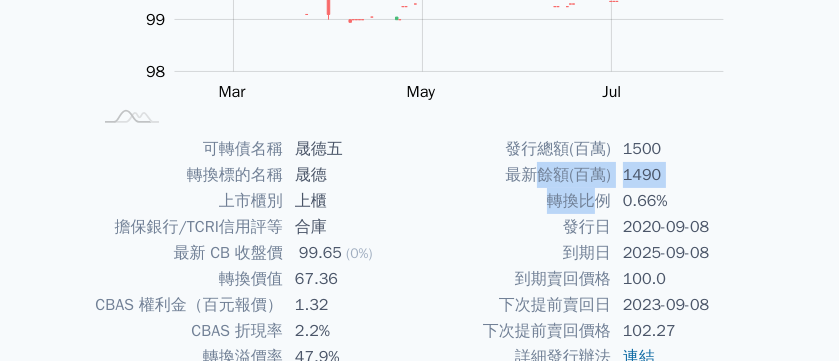 drag, startPoint x: 539, startPoint y: 175, endPoint x: 600, endPoint y: 189, distance: 62.58594 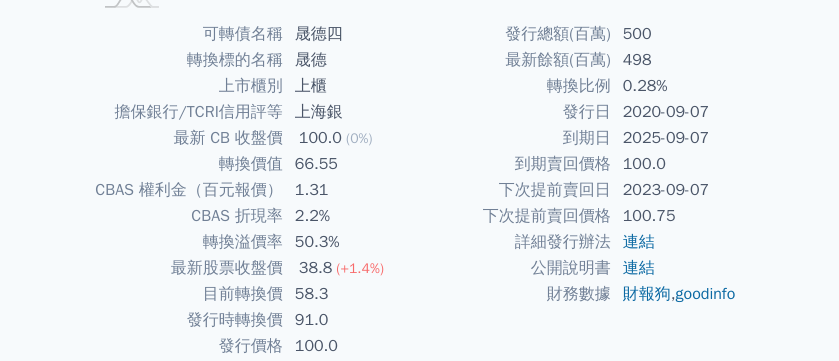 scroll, scrollTop: 500, scrollLeft: 0, axis: vertical 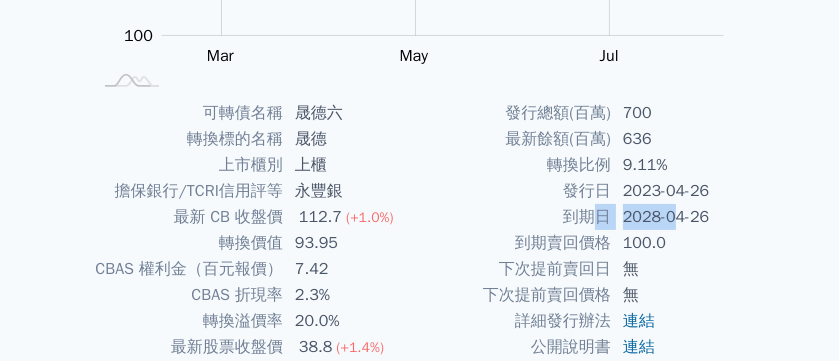 drag, startPoint x: 587, startPoint y: 219, endPoint x: 678, endPoint y: 217, distance: 91.02197 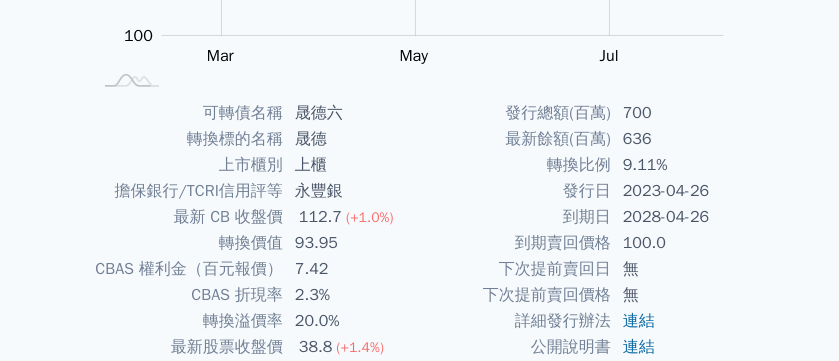 click on "2028-04-26" at bounding box center (679, 217) 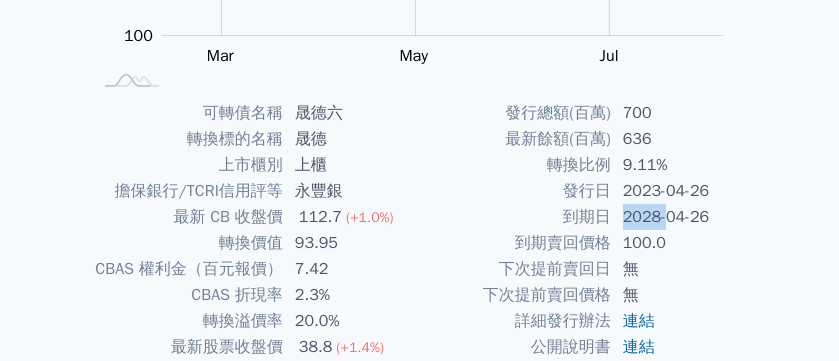 drag, startPoint x: 665, startPoint y: 217, endPoint x: 604, endPoint y: 220, distance: 61.073727 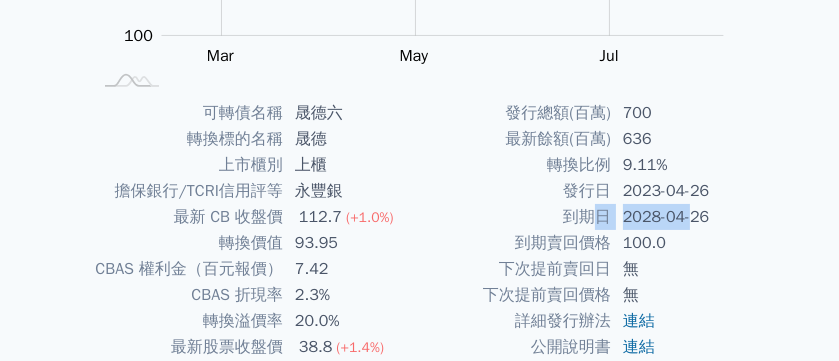 drag, startPoint x: 588, startPoint y: 221, endPoint x: 689, endPoint y: 223, distance: 101.0198 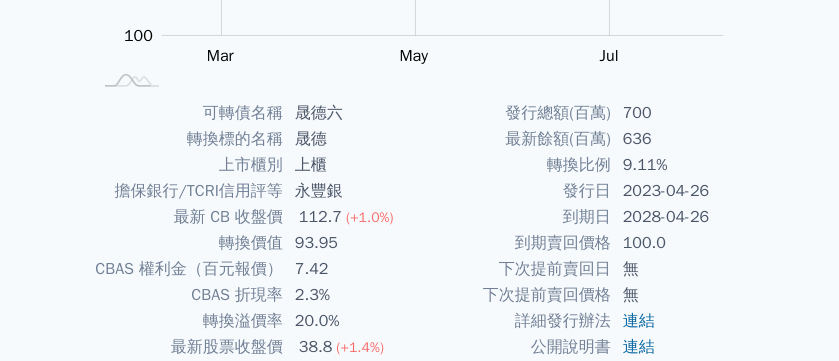 scroll, scrollTop: 500, scrollLeft: 0, axis: vertical 